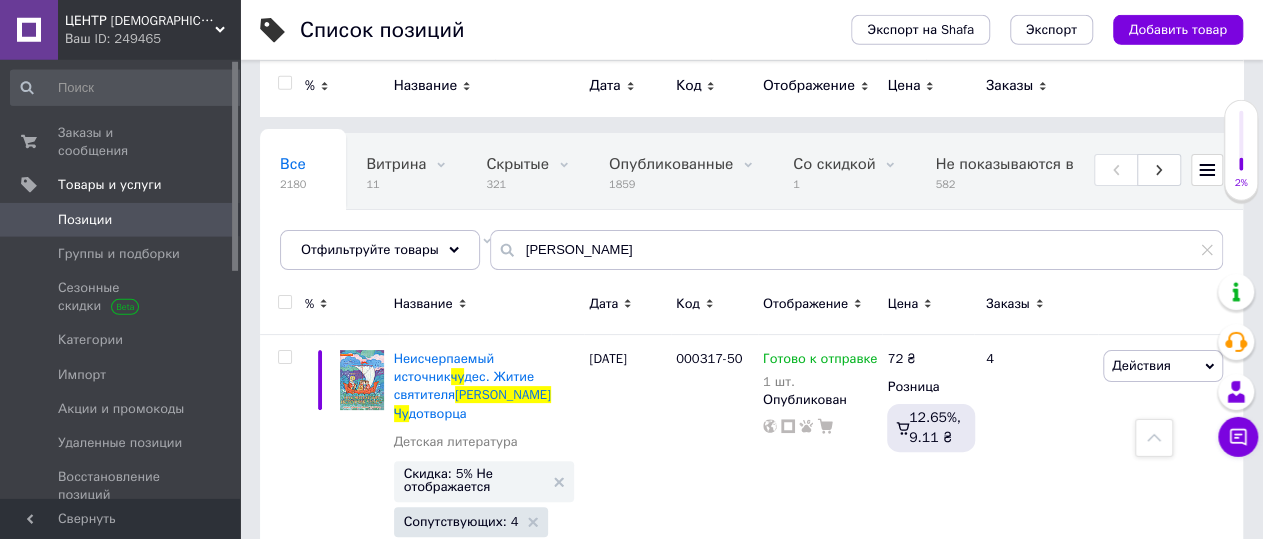 scroll, scrollTop: 0, scrollLeft: 0, axis: both 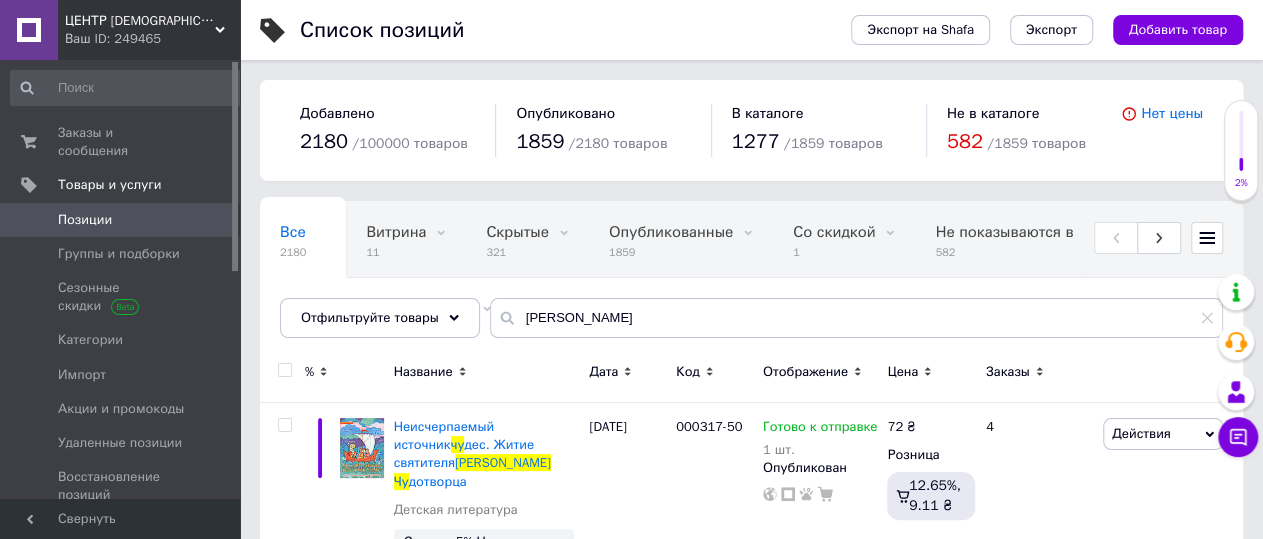 drag, startPoint x: 659, startPoint y: 325, endPoint x: 383, endPoint y: 326, distance: 276.0018 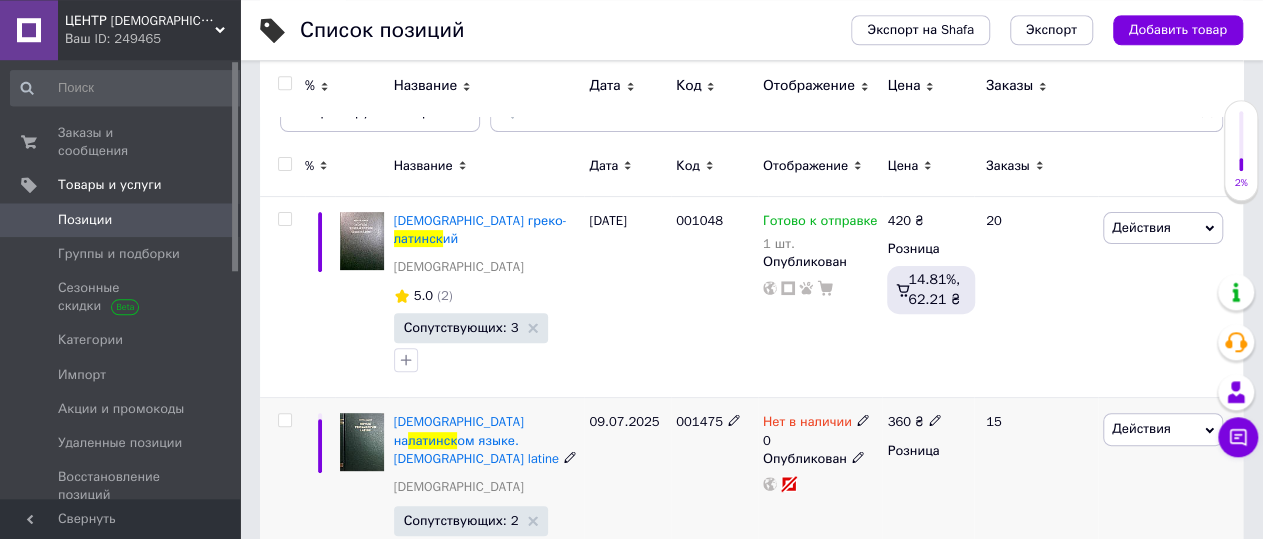 scroll, scrollTop: 208, scrollLeft: 0, axis: vertical 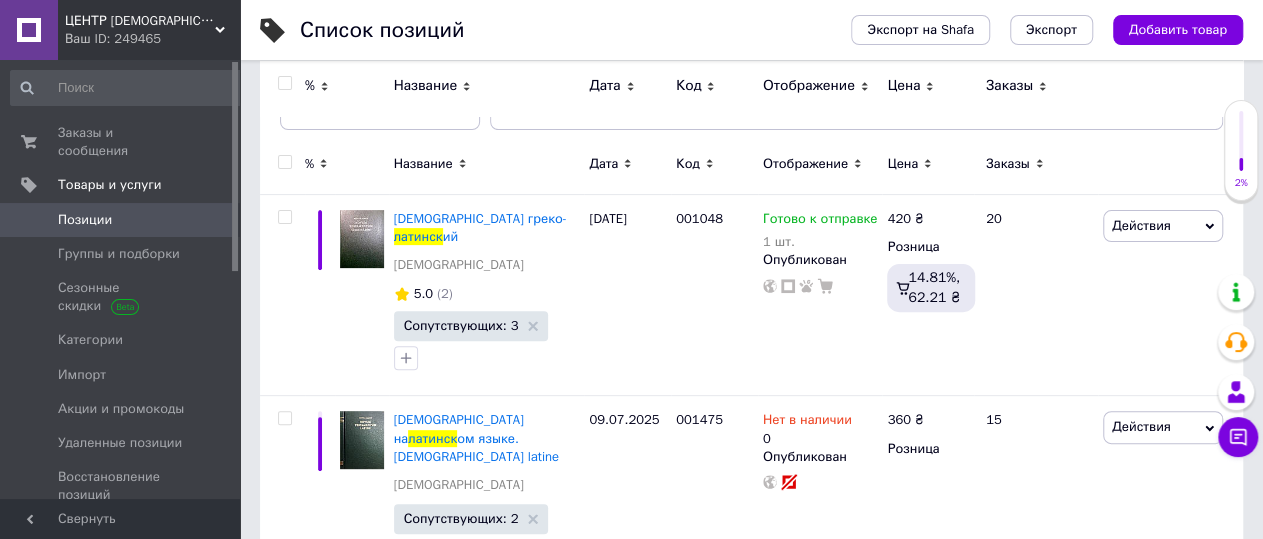type on "латинск" 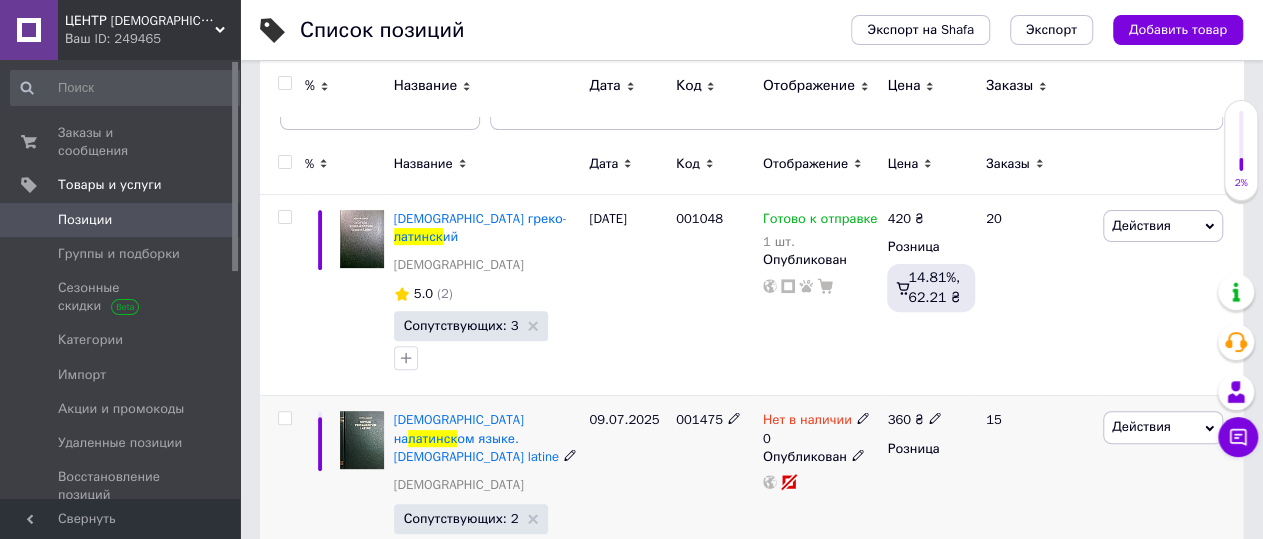 click 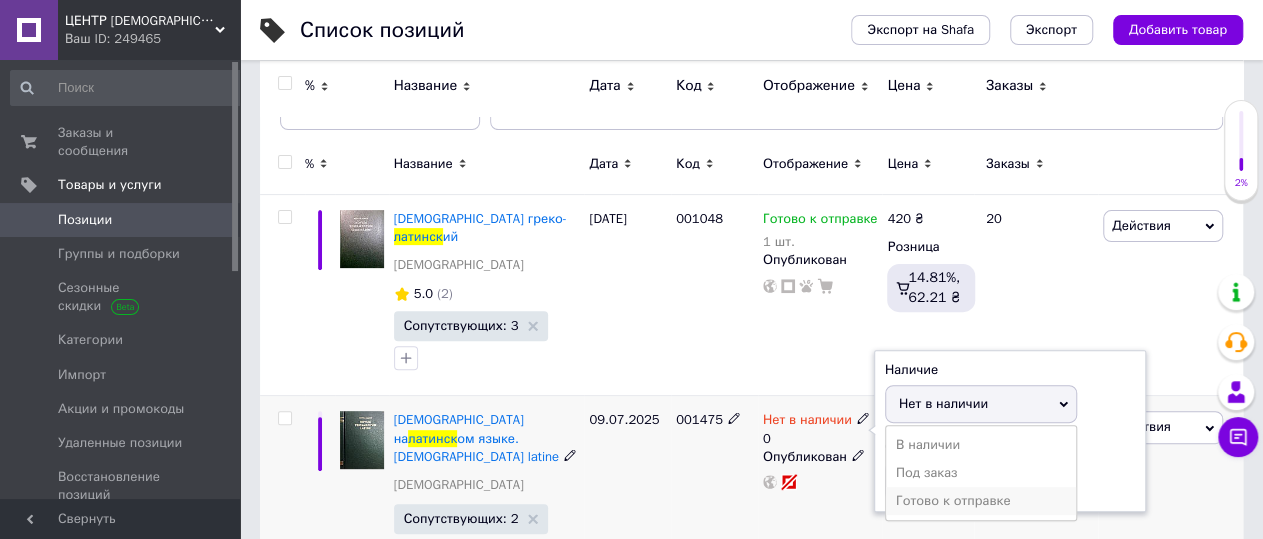 click on "Готово к отправке" at bounding box center [981, 501] 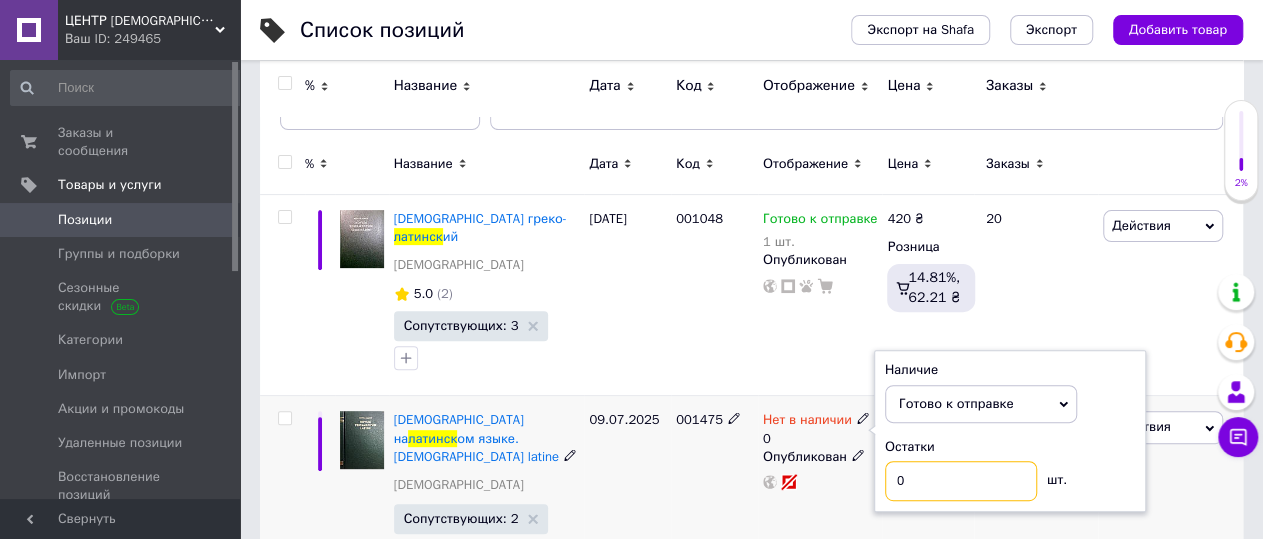 click on "0" at bounding box center (961, 481) 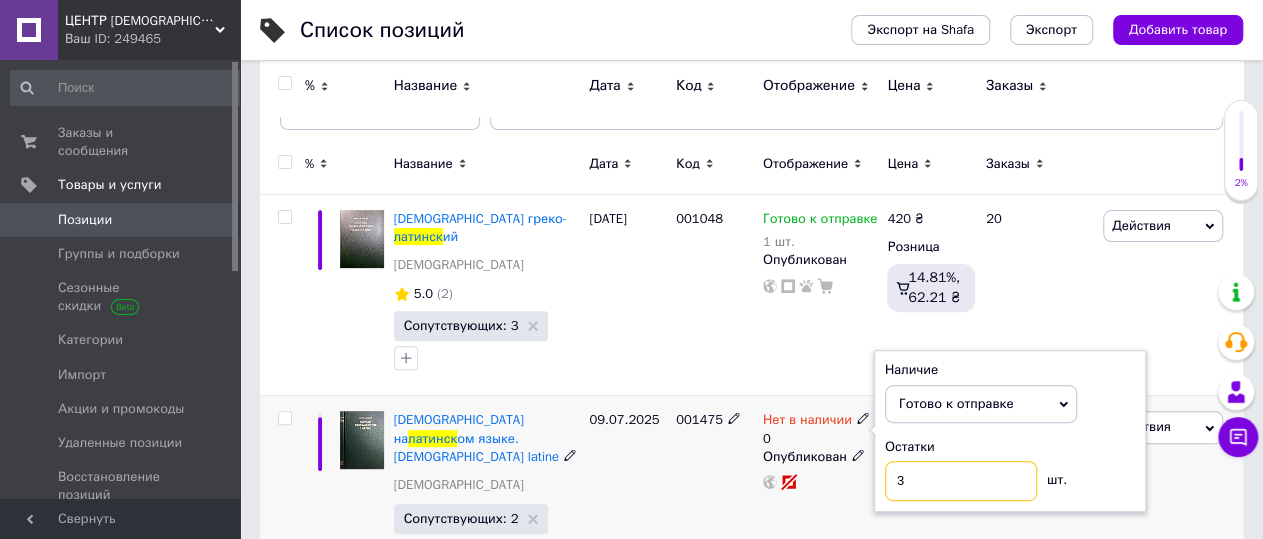 type on "3" 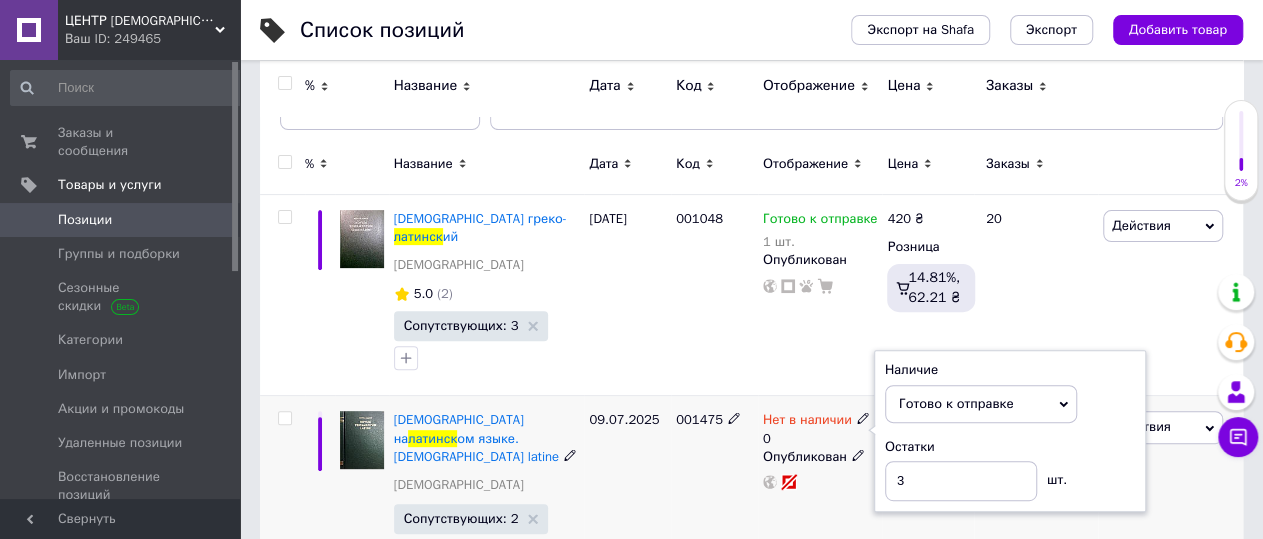 click on "001475" at bounding box center [714, 492] 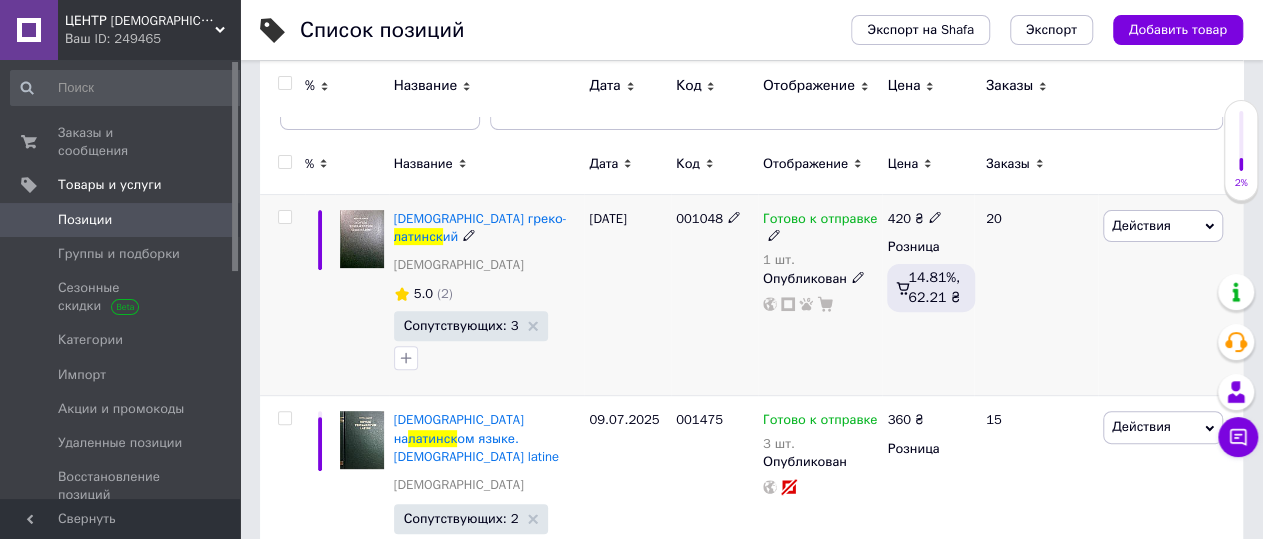 click 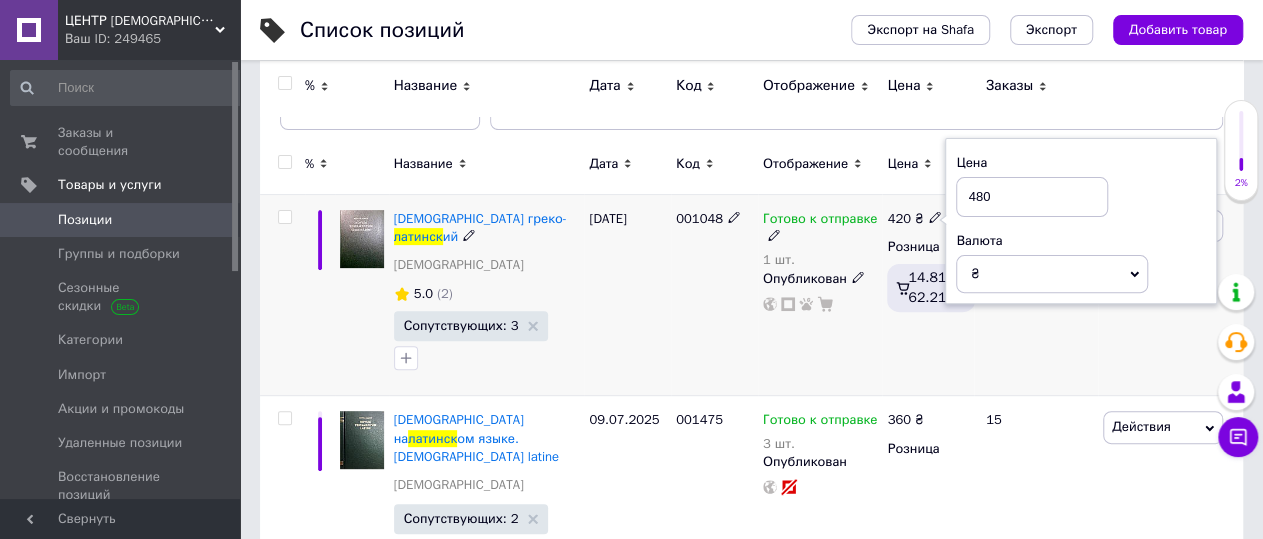 type on "480" 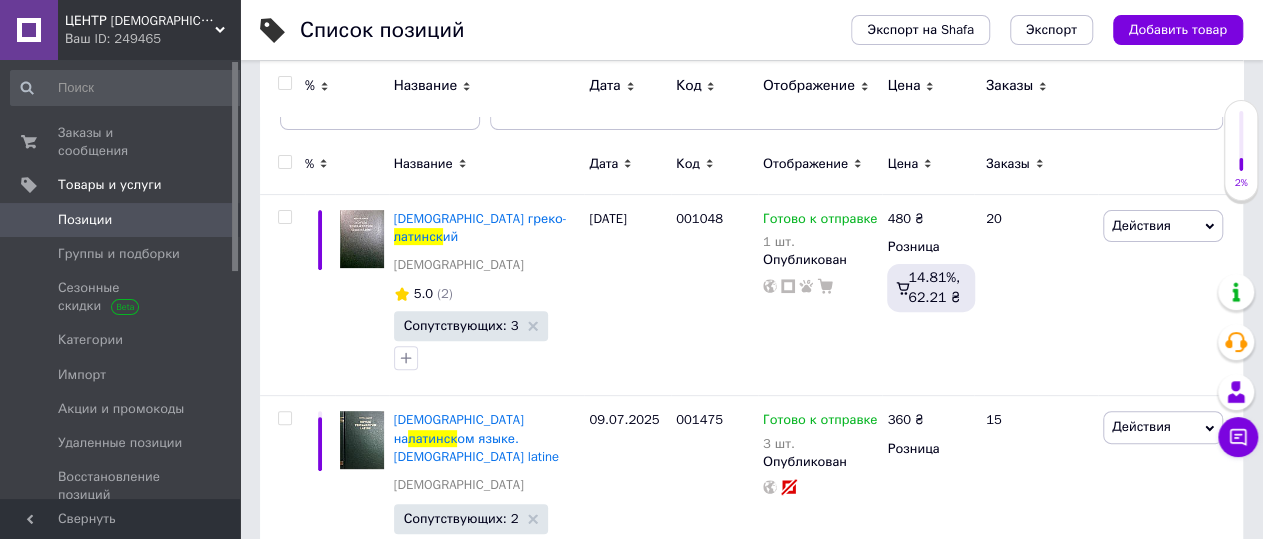 scroll, scrollTop: 0, scrollLeft: 0, axis: both 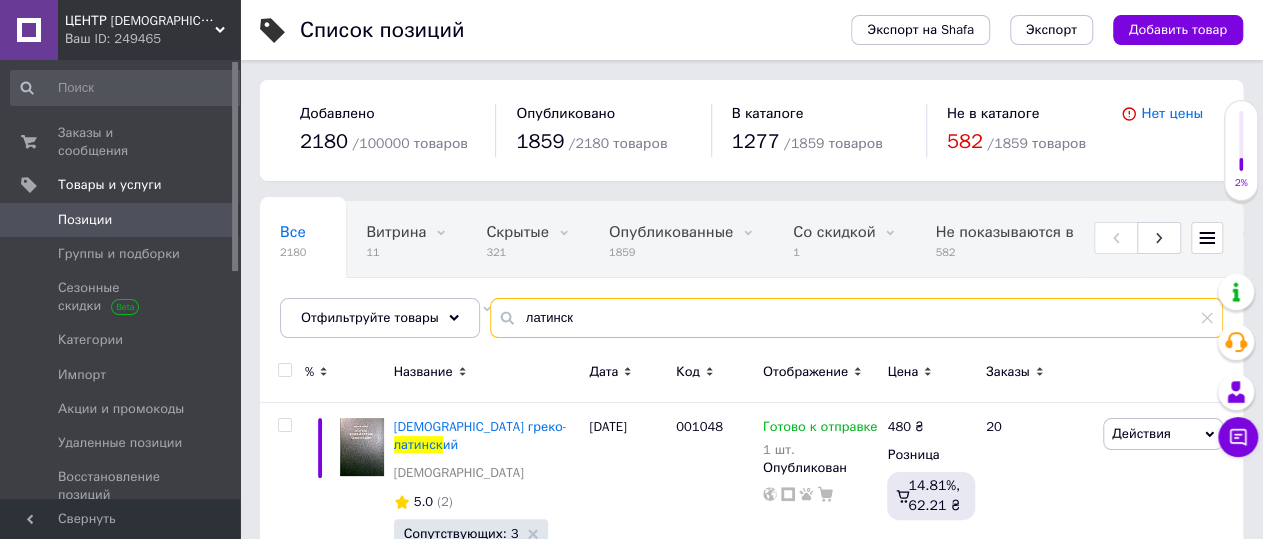 click on "латинск" at bounding box center (856, 318) 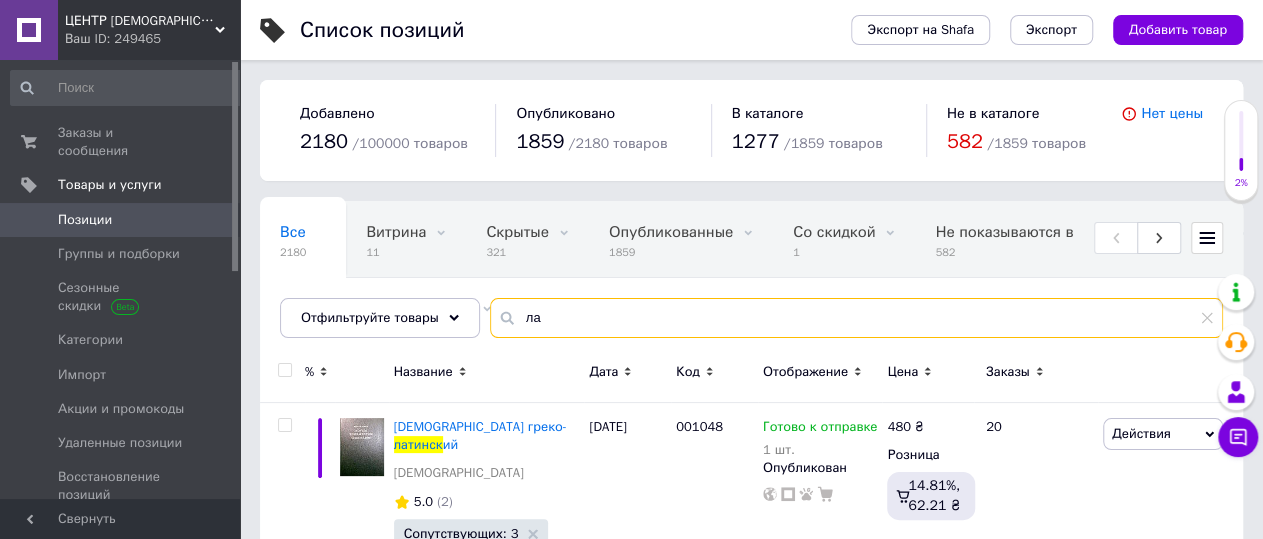 type on "л" 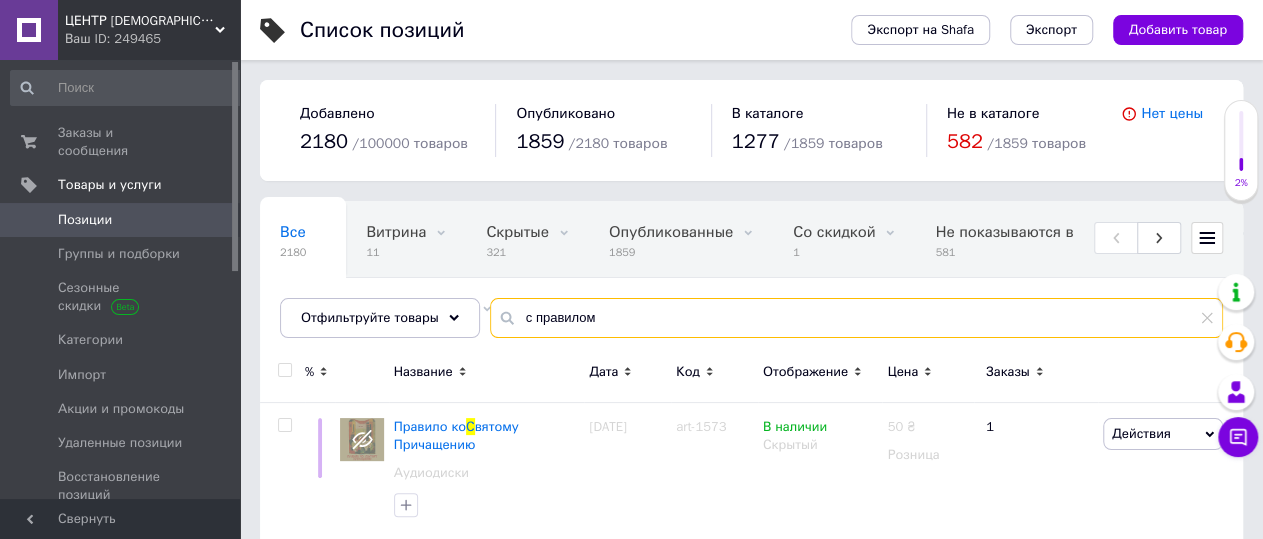 scroll, scrollTop: 0, scrollLeft: 136, axis: horizontal 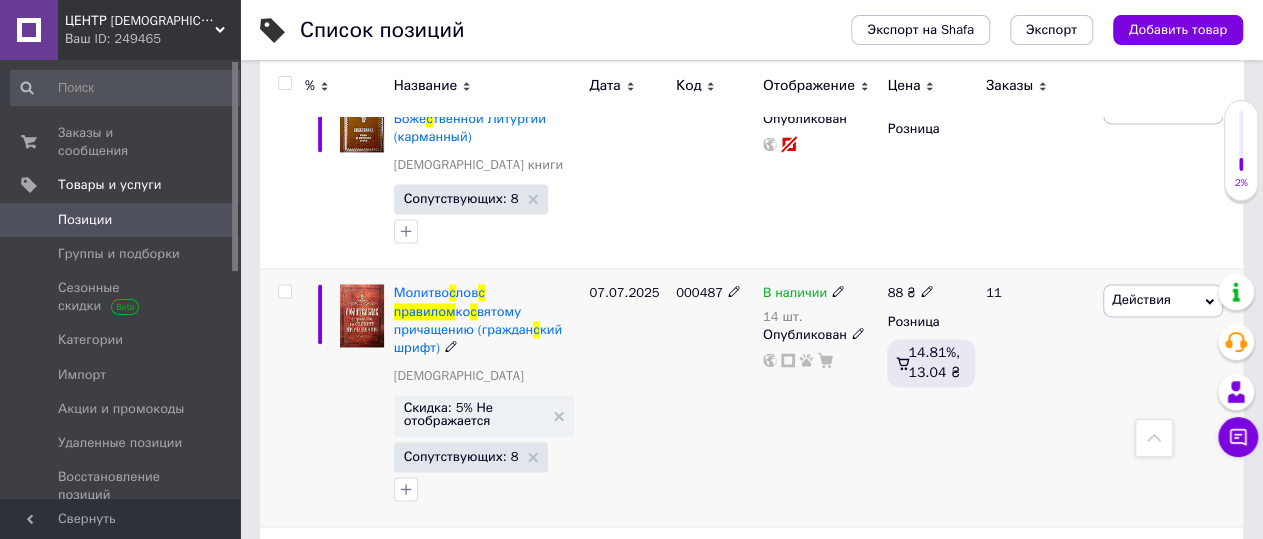 click on "В наличии" at bounding box center (804, 293) 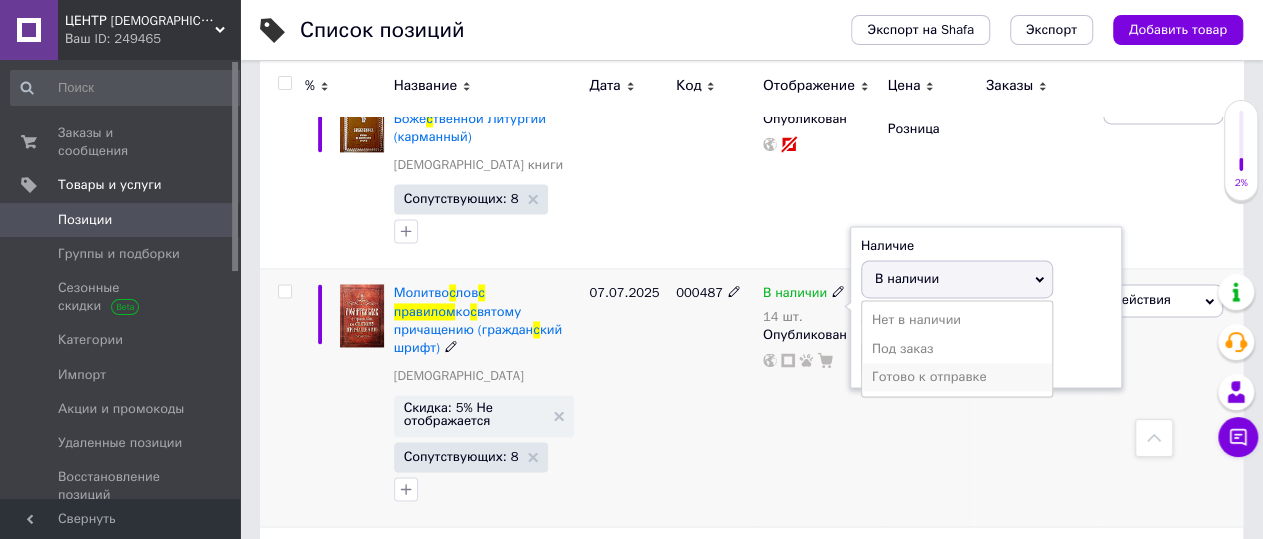 click on "Готово к отправке" at bounding box center (957, 377) 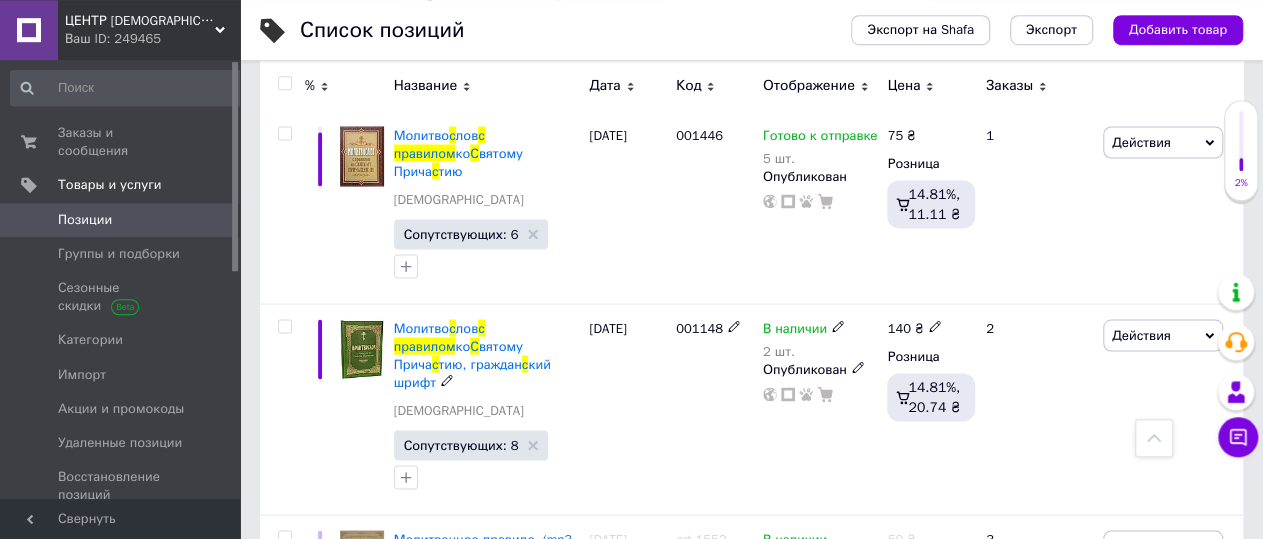 scroll, scrollTop: 1803, scrollLeft: 0, axis: vertical 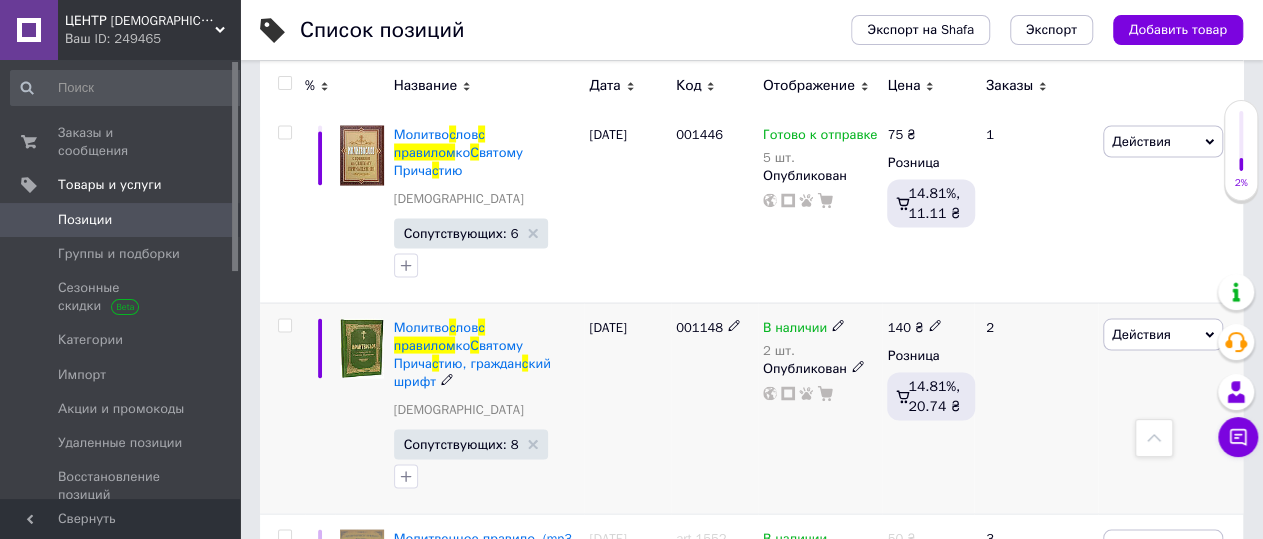 click 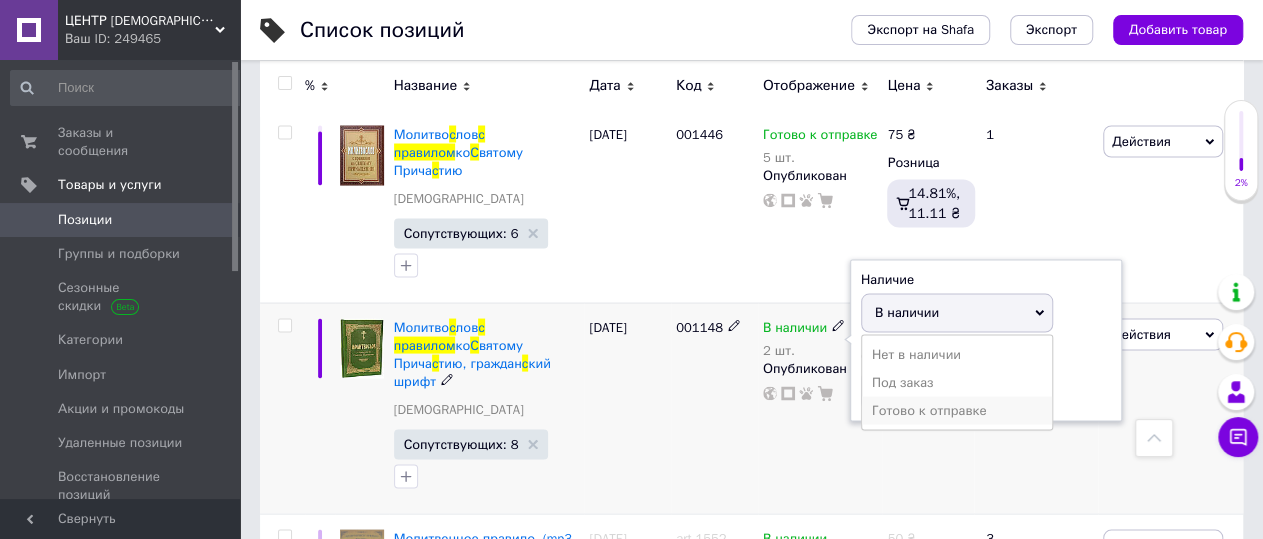 click on "Готово к отправке" at bounding box center [957, 410] 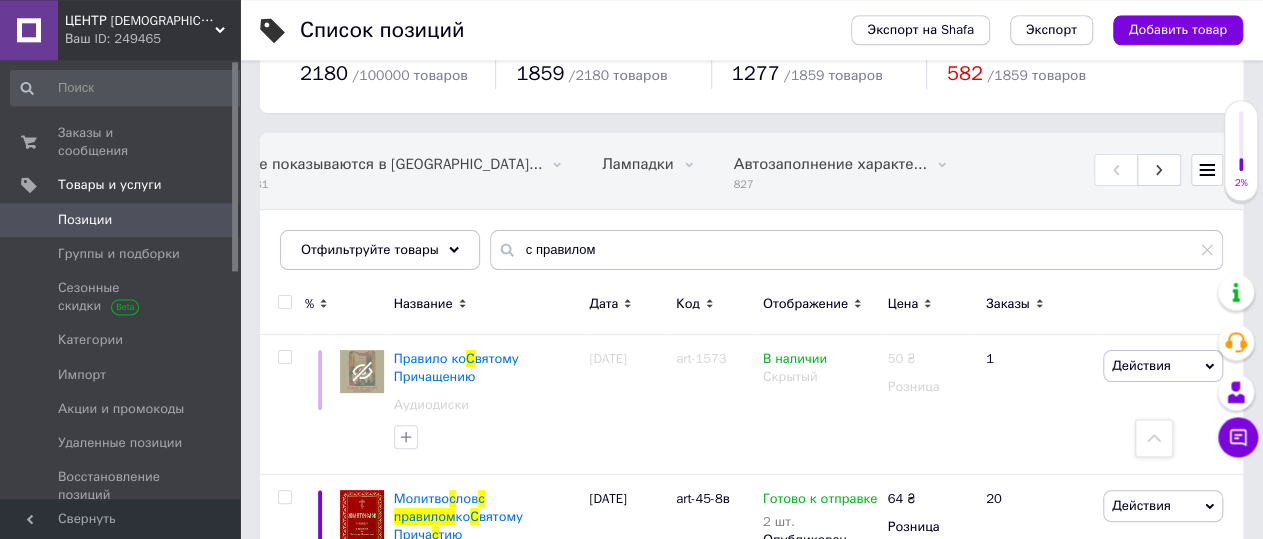 scroll, scrollTop: 35, scrollLeft: 0, axis: vertical 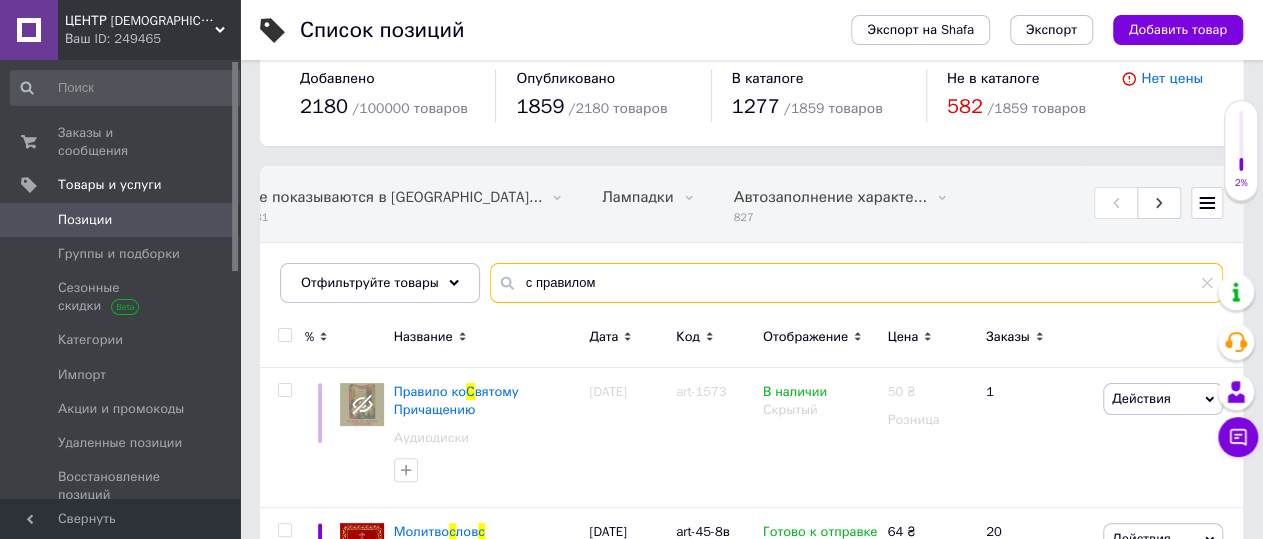 drag, startPoint x: 631, startPoint y: 290, endPoint x: 469, endPoint y: 298, distance: 162.19742 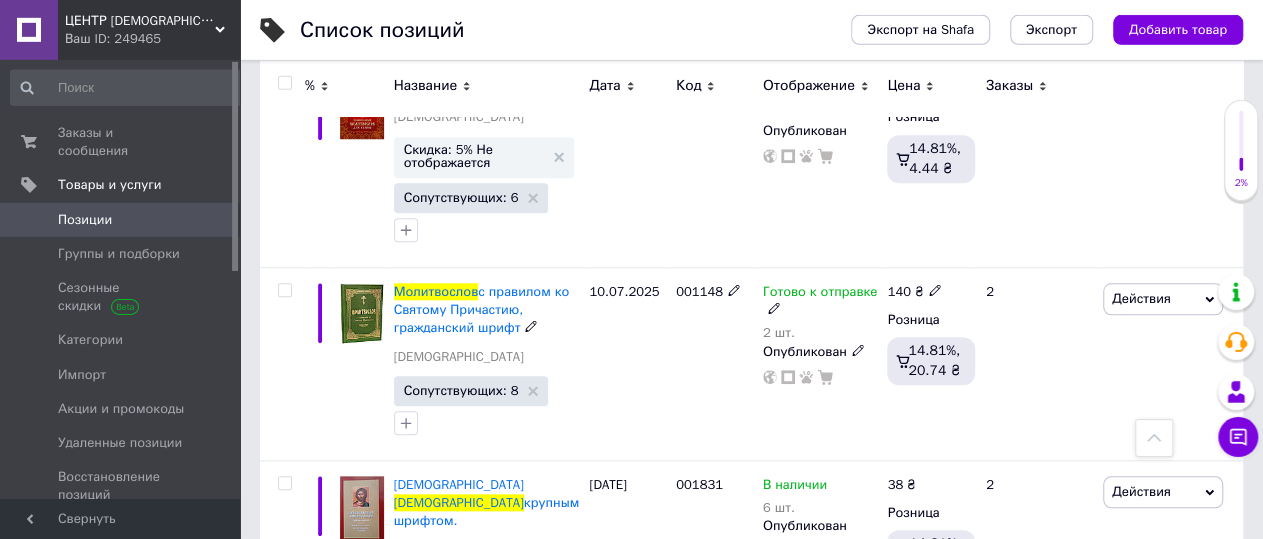 scroll, scrollTop: 4611, scrollLeft: 0, axis: vertical 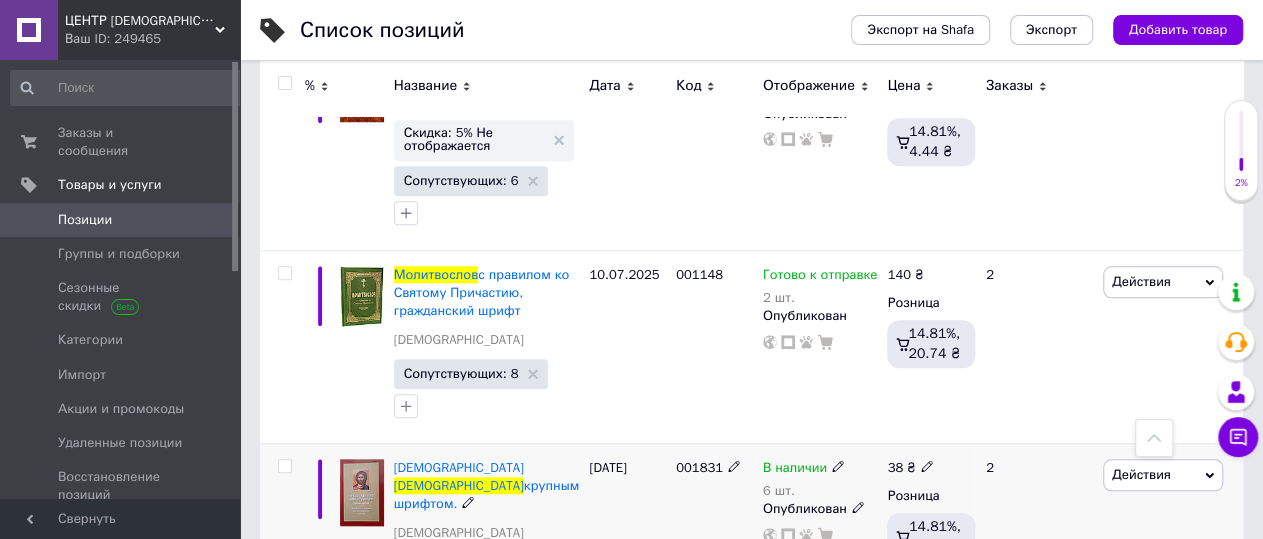 type on "[DEMOGRAPHIC_DATA]" 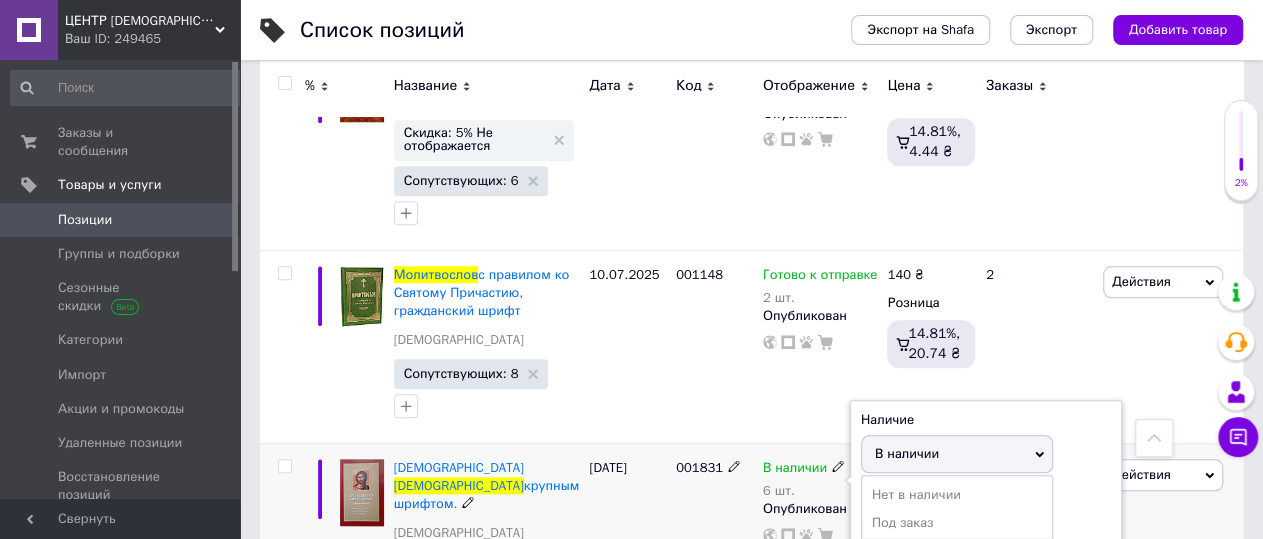 click on "Готово к отправке" at bounding box center [957, 551] 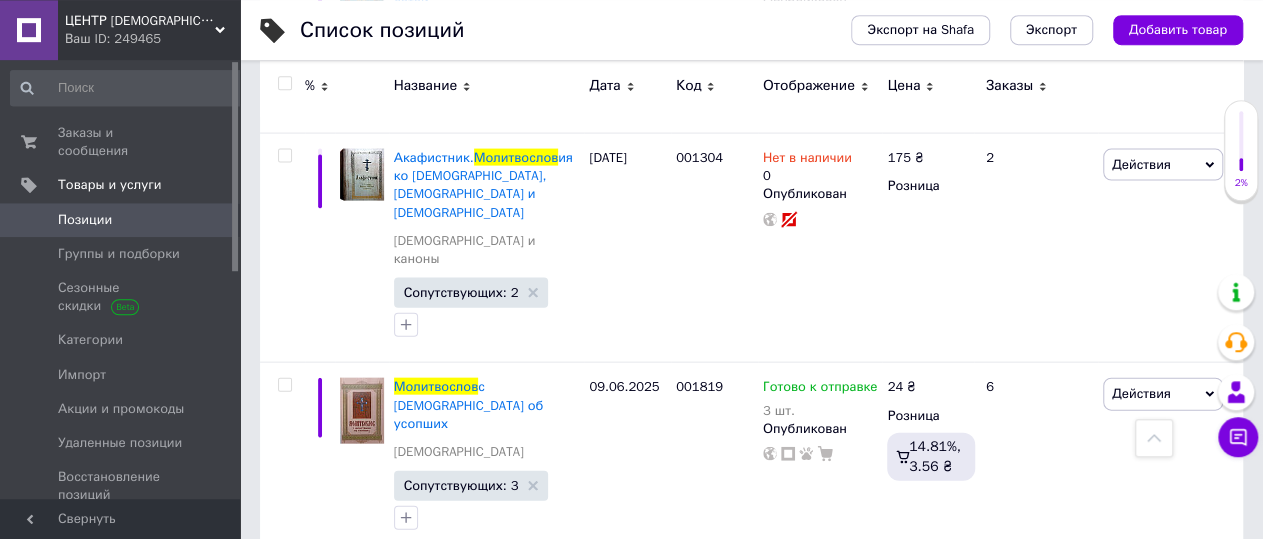 scroll, scrollTop: 5824, scrollLeft: 0, axis: vertical 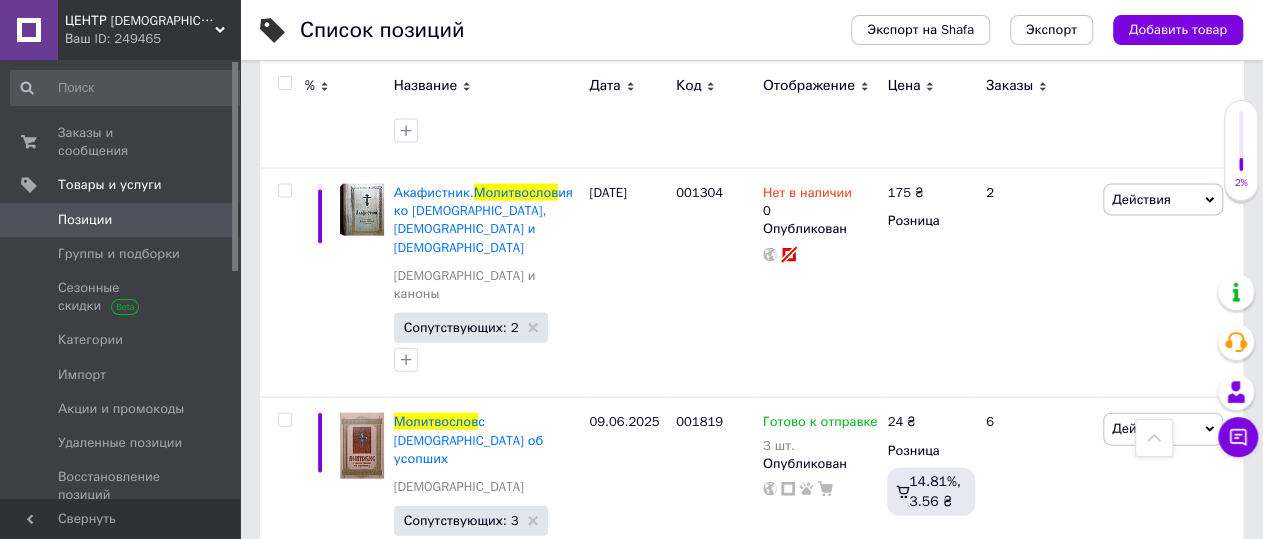 click 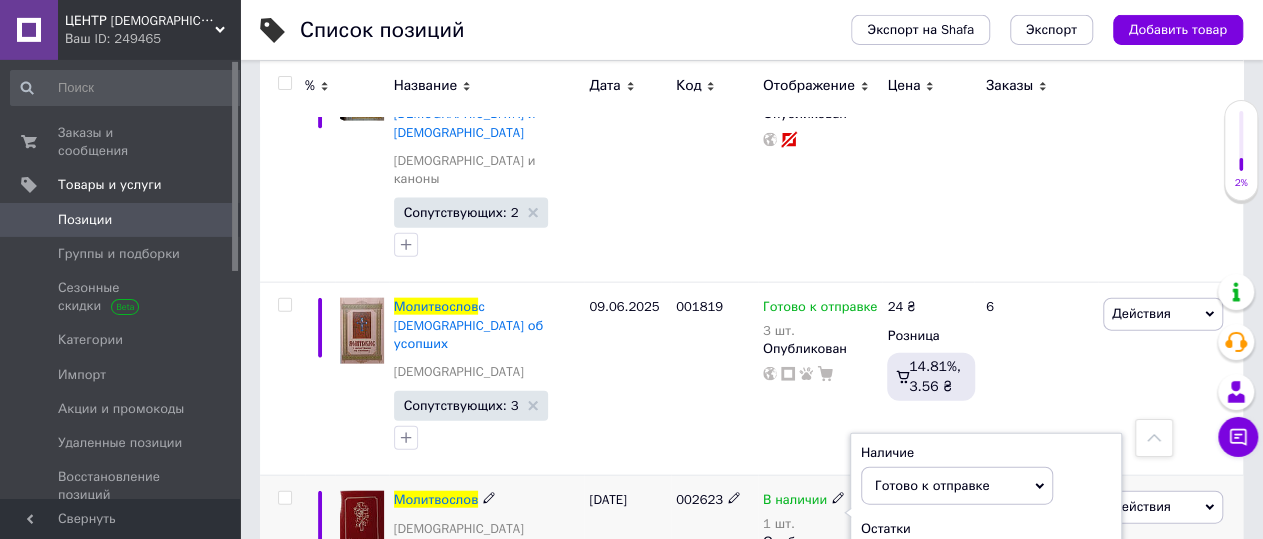 scroll, scrollTop: 5998, scrollLeft: 0, axis: vertical 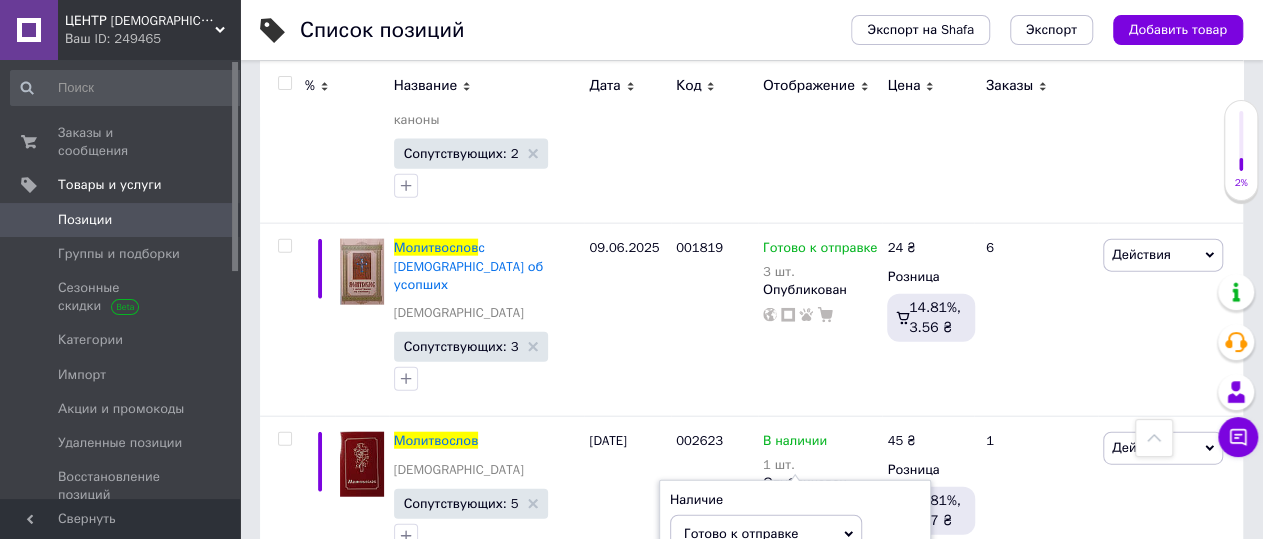 click on "001830" at bounding box center (714, 678) 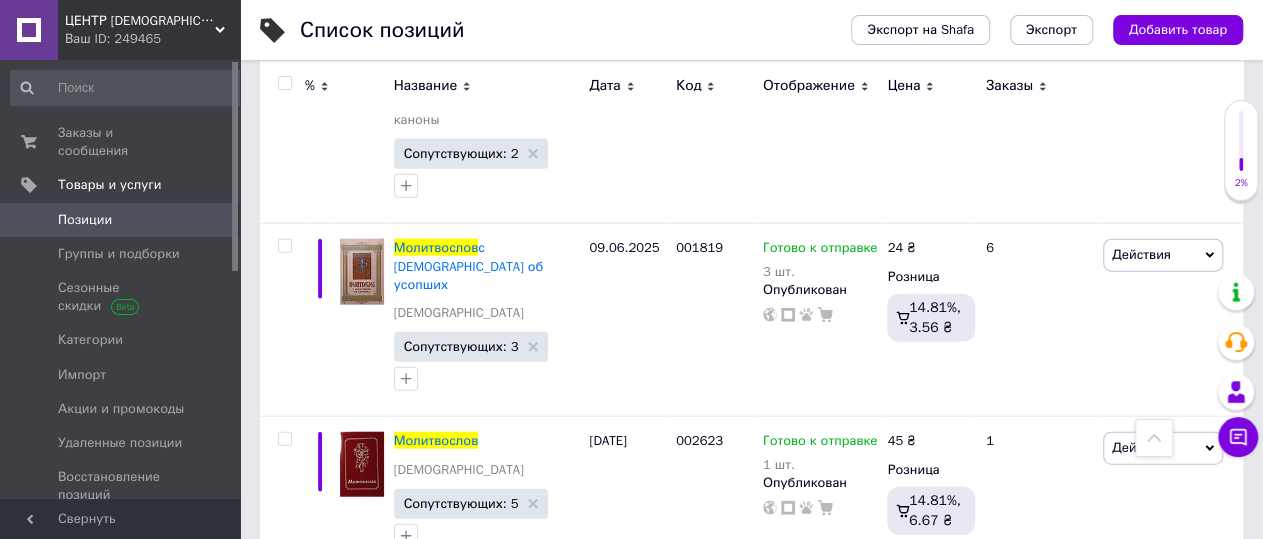 click 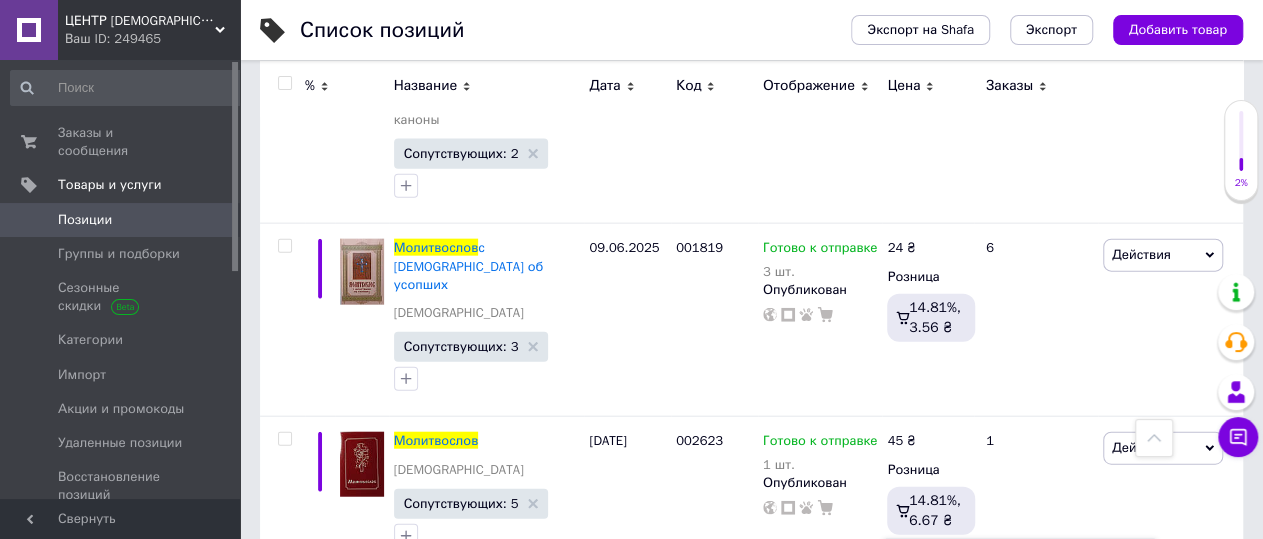 click on "Остатки 7 шт." at bounding box center [1020, 658] 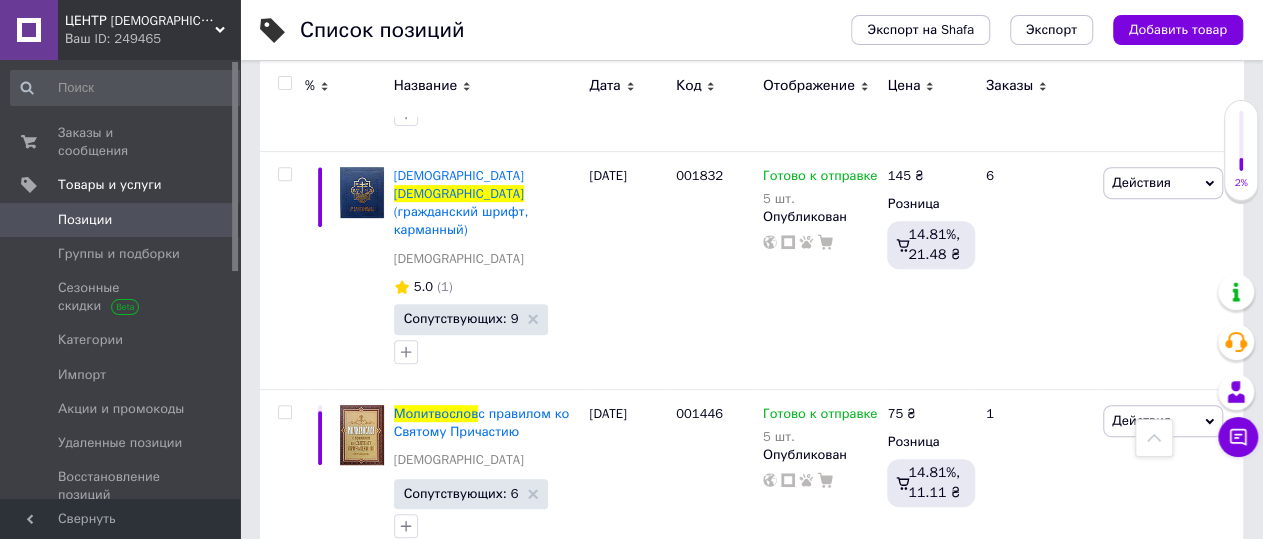 scroll, scrollTop: 7904, scrollLeft: 0, axis: vertical 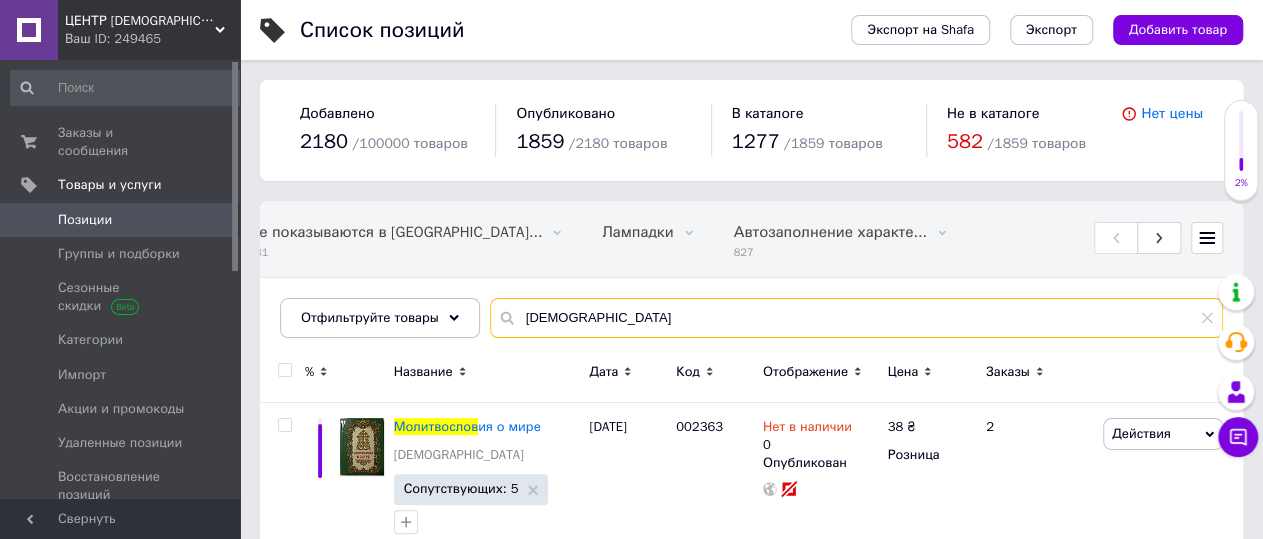 drag, startPoint x: 669, startPoint y: 329, endPoint x: 411, endPoint y: 307, distance: 258.93628 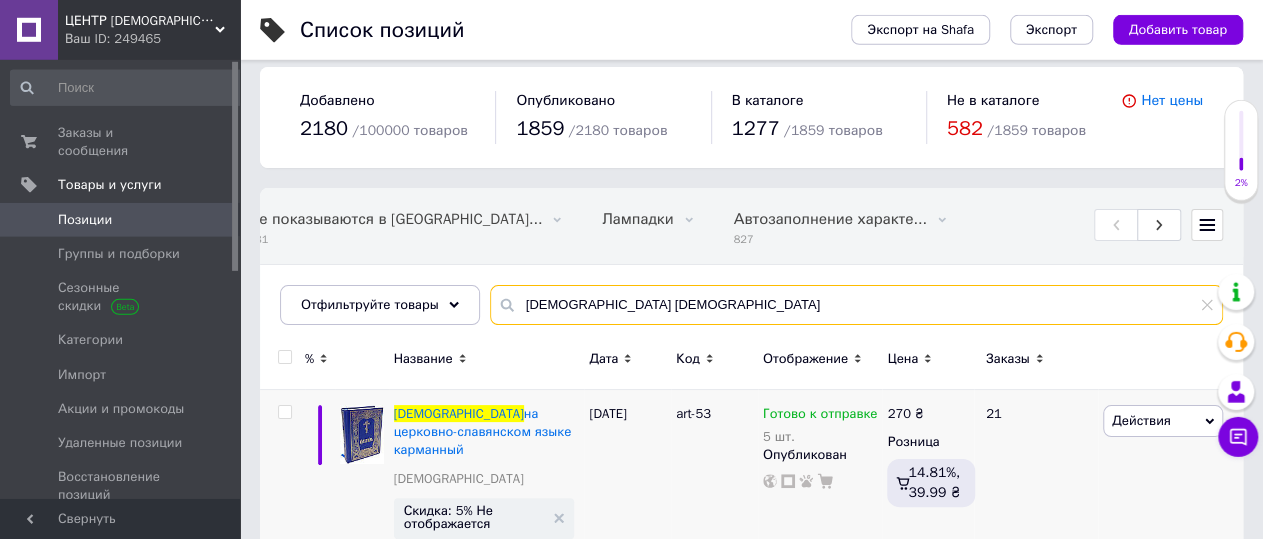 scroll, scrollTop: 0, scrollLeft: 0, axis: both 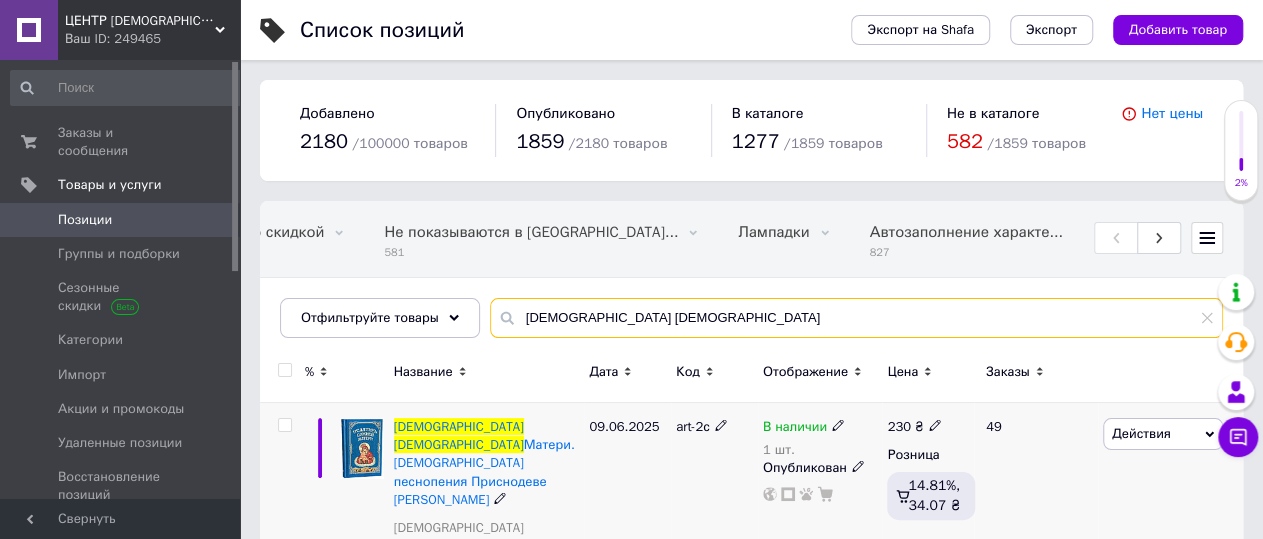 type on "[DEMOGRAPHIC_DATA] [DEMOGRAPHIC_DATA]" 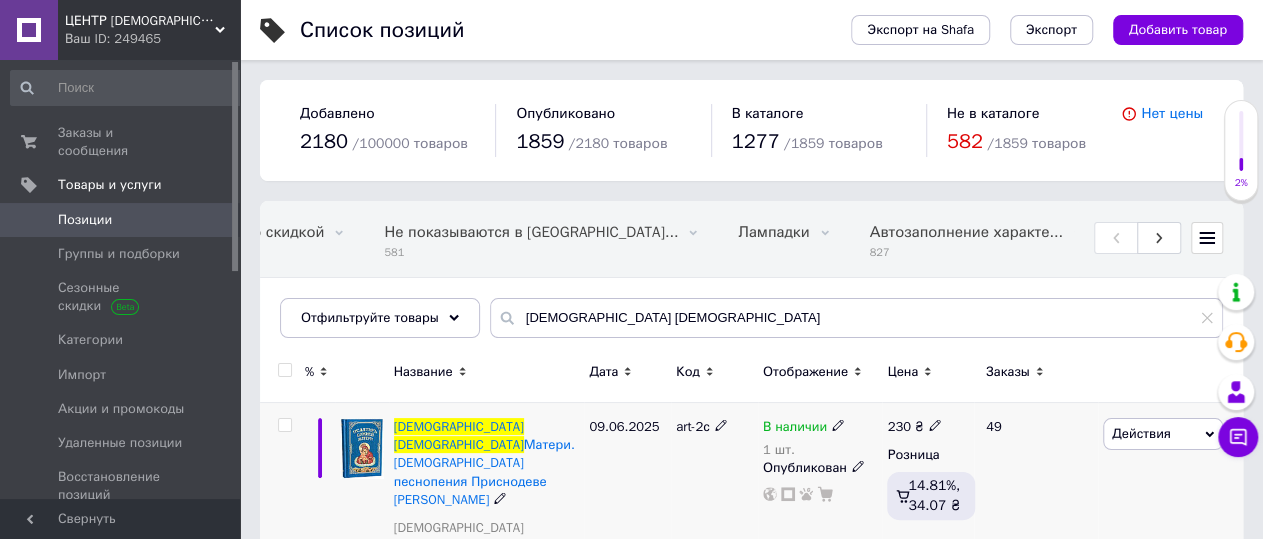 click on "В наличии" at bounding box center (804, 427) 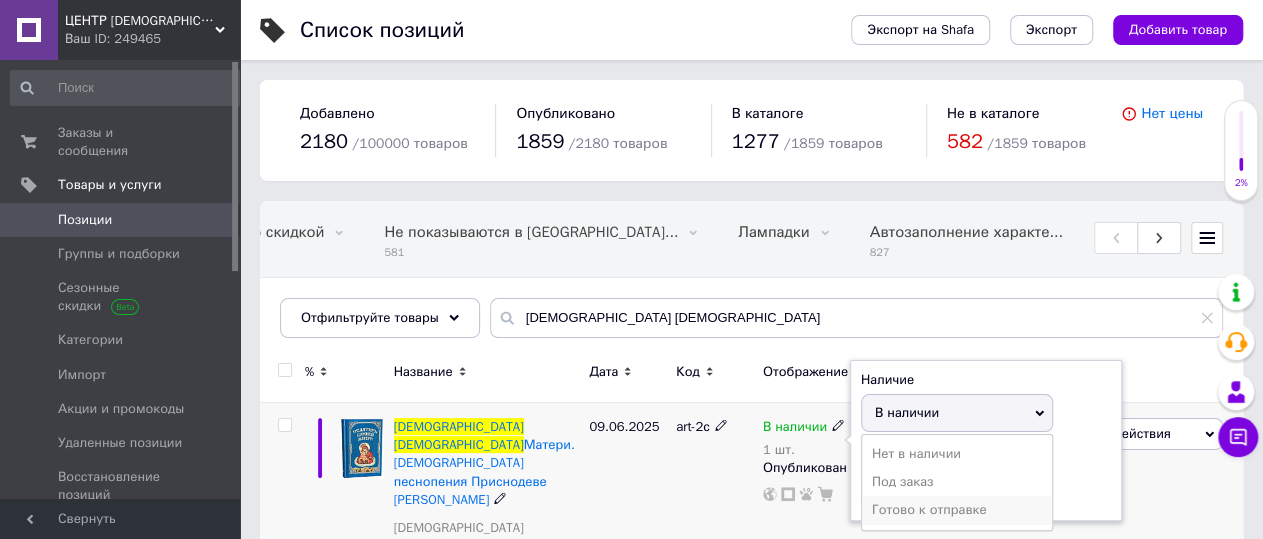 click on "Готово к отправке" at bounding box center [957, 510] 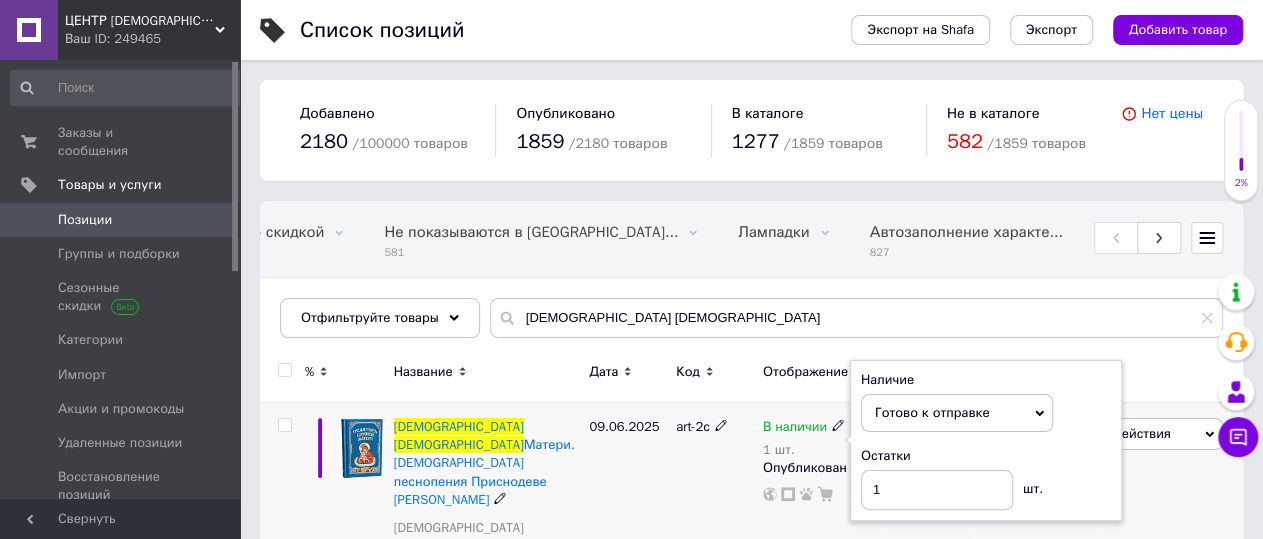 click on "Действия Редактировать Поднять в начало группы Копировать Скидка Подарок Сопутствующие Скрыть Ярлык Добавить на витрину Добавить в кампанию Каталог ProSale Удалить" at bounding box center [1170, 540] 